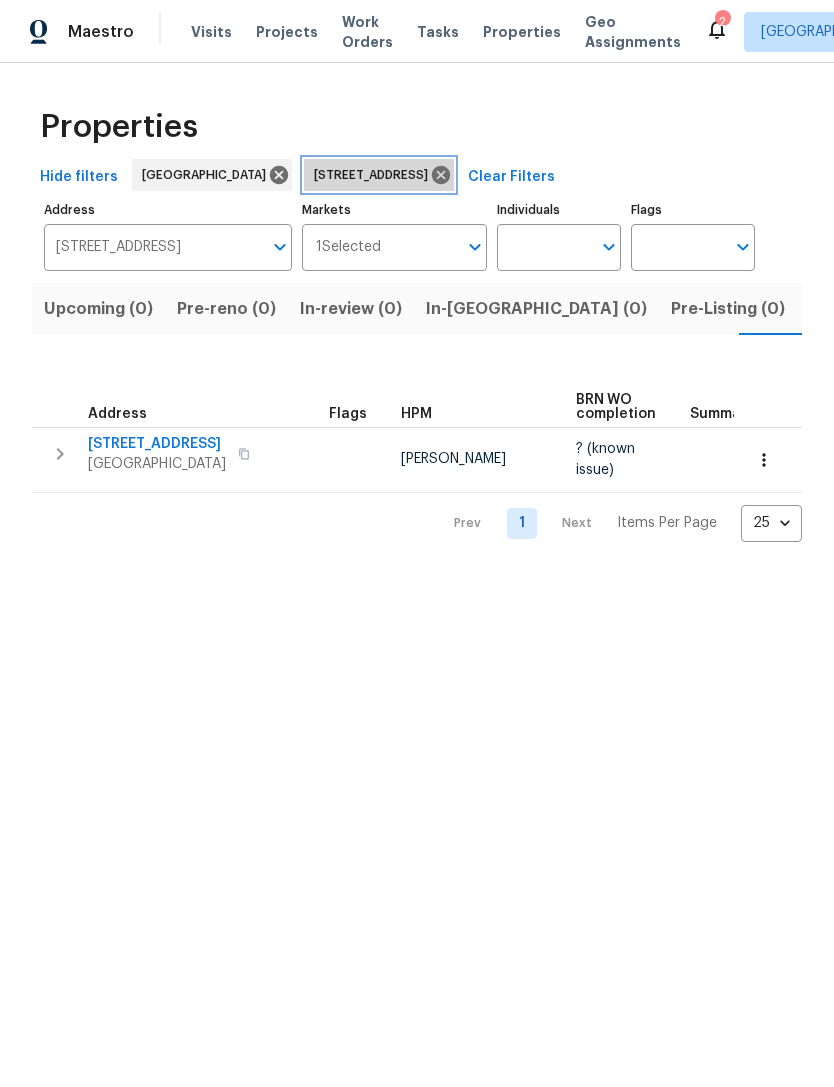 click 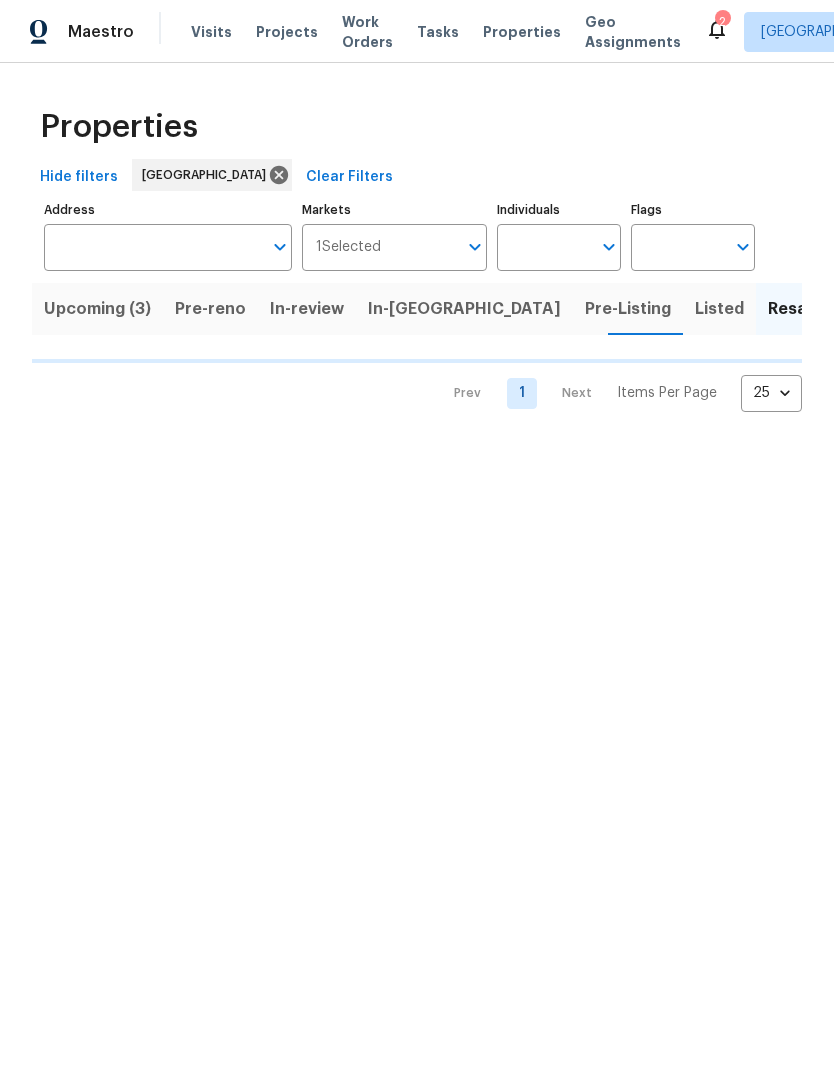 scroll, scrollTop: 0, scrollLeft: 18, axis: horizontal 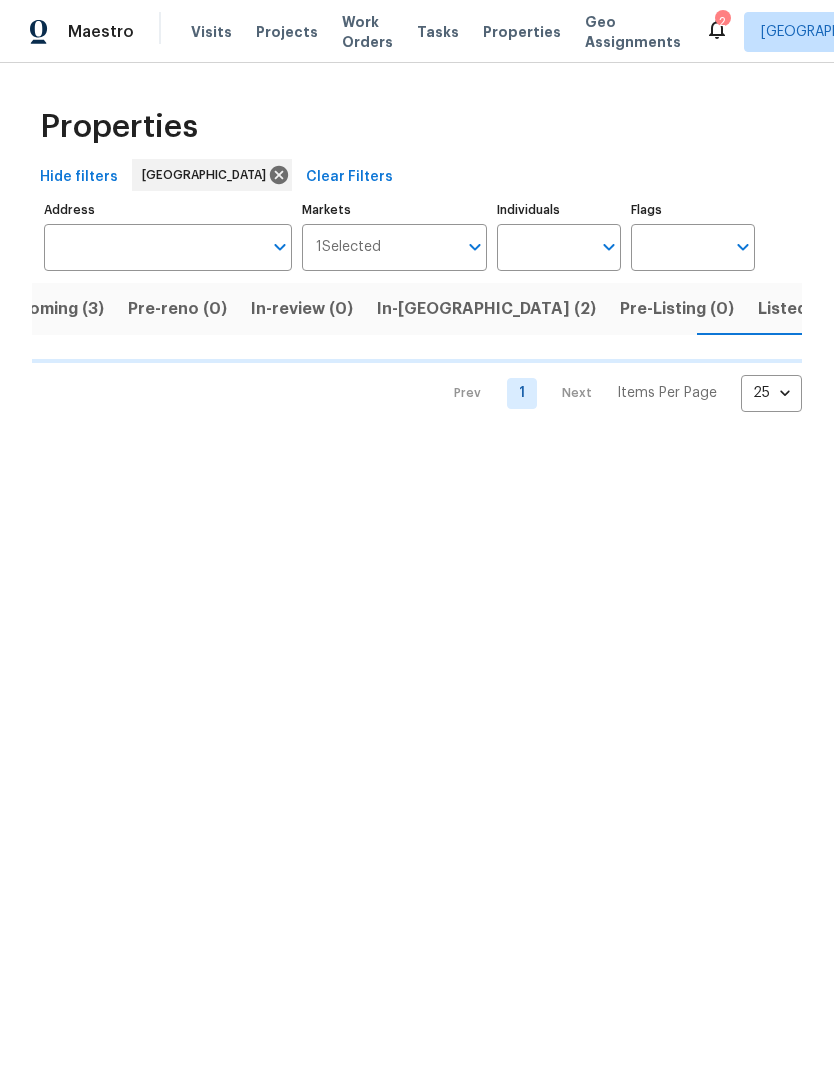 click on "Upcoming (3)" at bounding box center [50, 309] 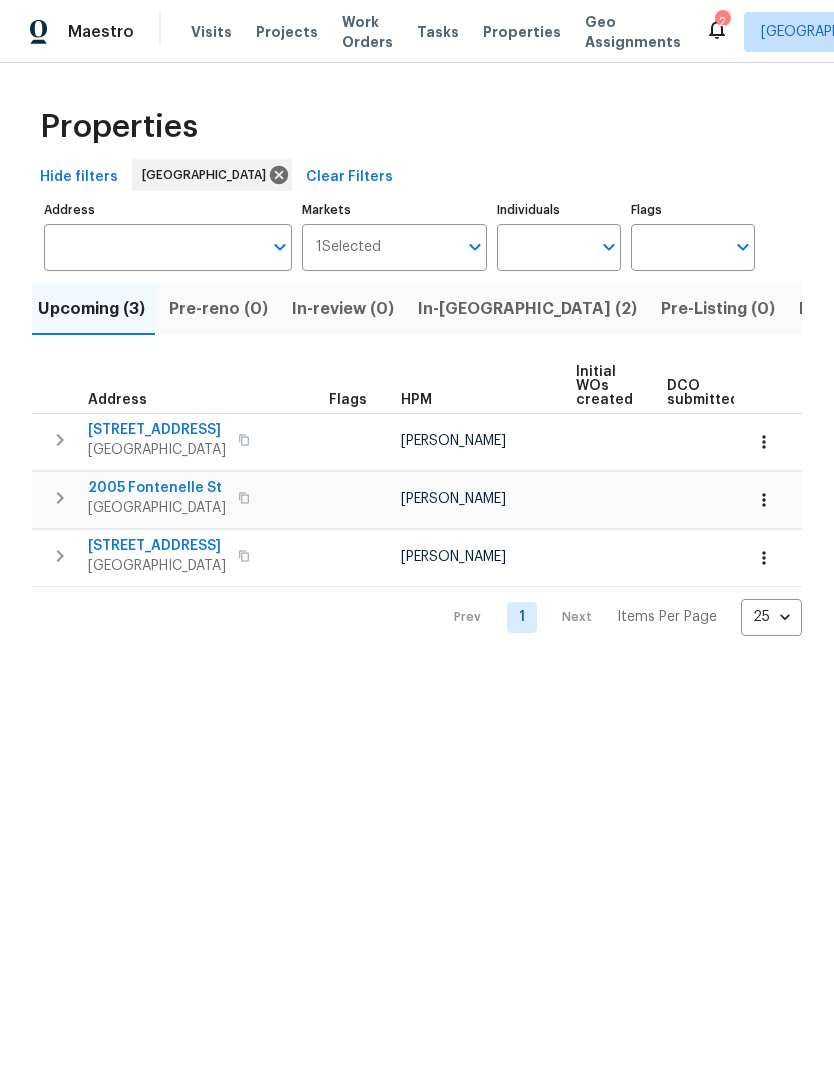 scroll, scrollTop: 0, scrollLeft: 0, axis: both 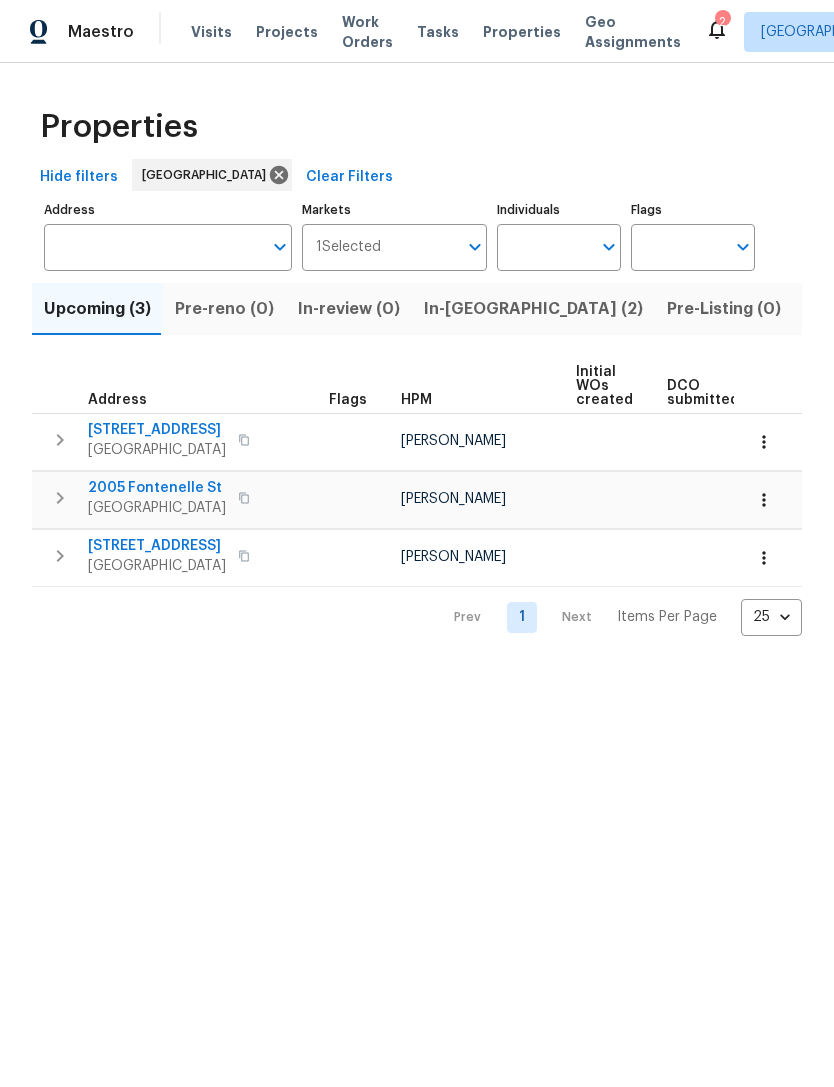 click 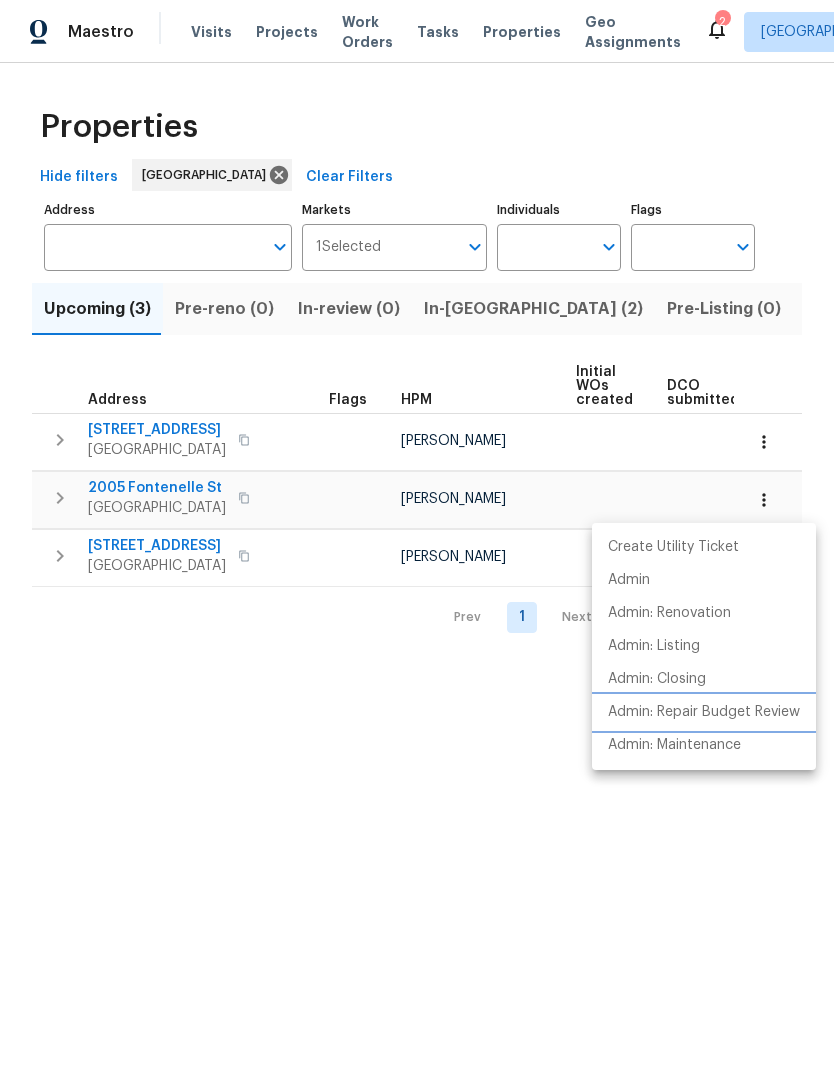 click on "Admin: Repair Budget Review" at bounding box center (704, 712) 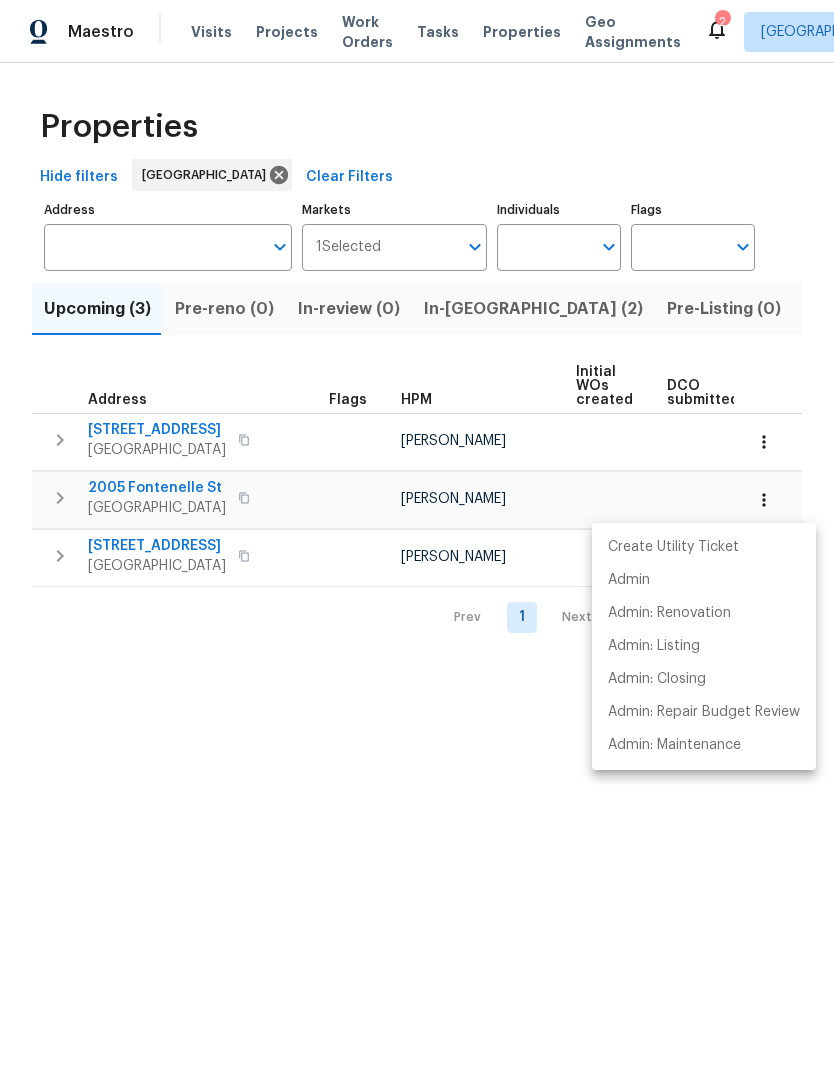 click at bounding box center [417, 543] 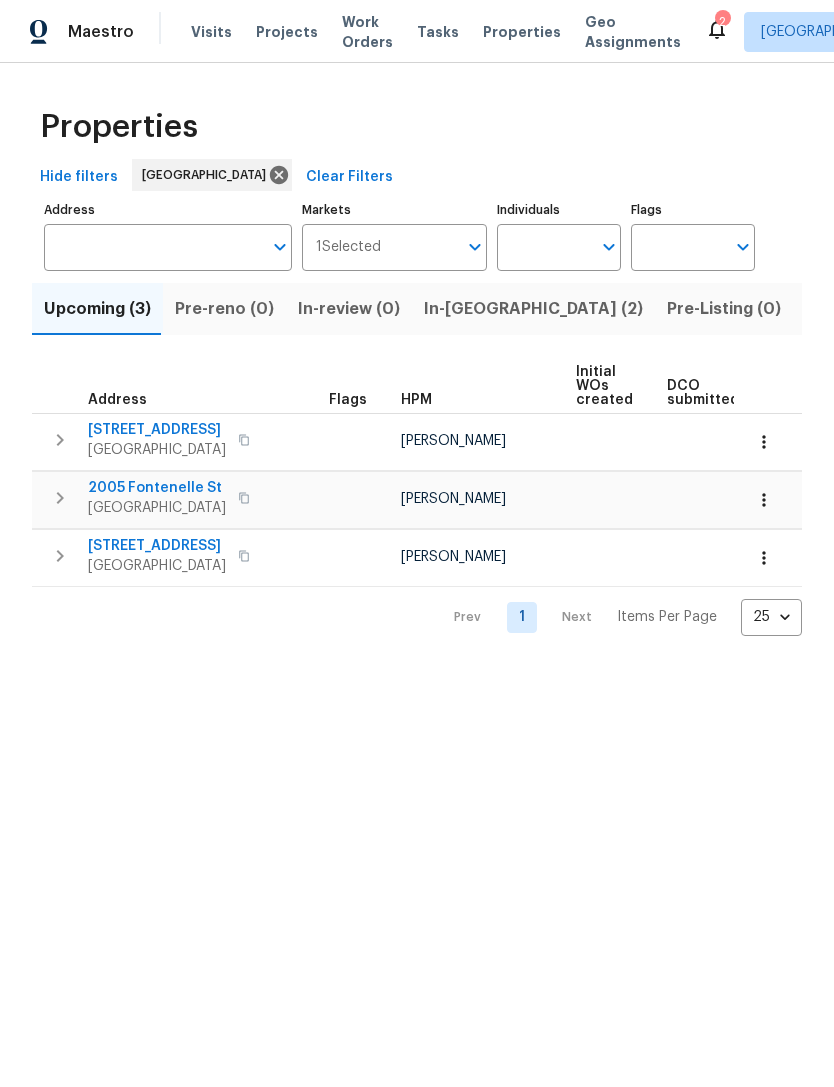 click on "Maestro Visits Projects Work Orders Tasks Properties Geo Assignments 2 [GEOGRAPHIC_DATA] [PERSON_NAME] Properties Hide filters [GEOGRAPHIC_DATA] Clear Filters Address Address Markets 1  Selected Markets Individuals Individuals Flags Flags Upcoming (3) Pre-reno (0) In-review (0) In-reno (2) Pre-Listing (0) Listed (55) Resale (15) Done (1223) Unknown (0) Address Flags HPM Initial WOs created DCO submitted DCO complete D0W complete Scheduled [PERSON_NAME] Scheduled LCO Ready Date [STREET_ADDRESS] [PERSON_NAME] [DATE] [DATE] [STREET_ADDRESS] [PERSON_NAME] [DATE] [DATE] [STREET_ADDRESS] [PERSON_NAME] [DATE] [DATE] Prev 1 Next Items Per Page 25 25 ​" at bounding box center (417, 334) 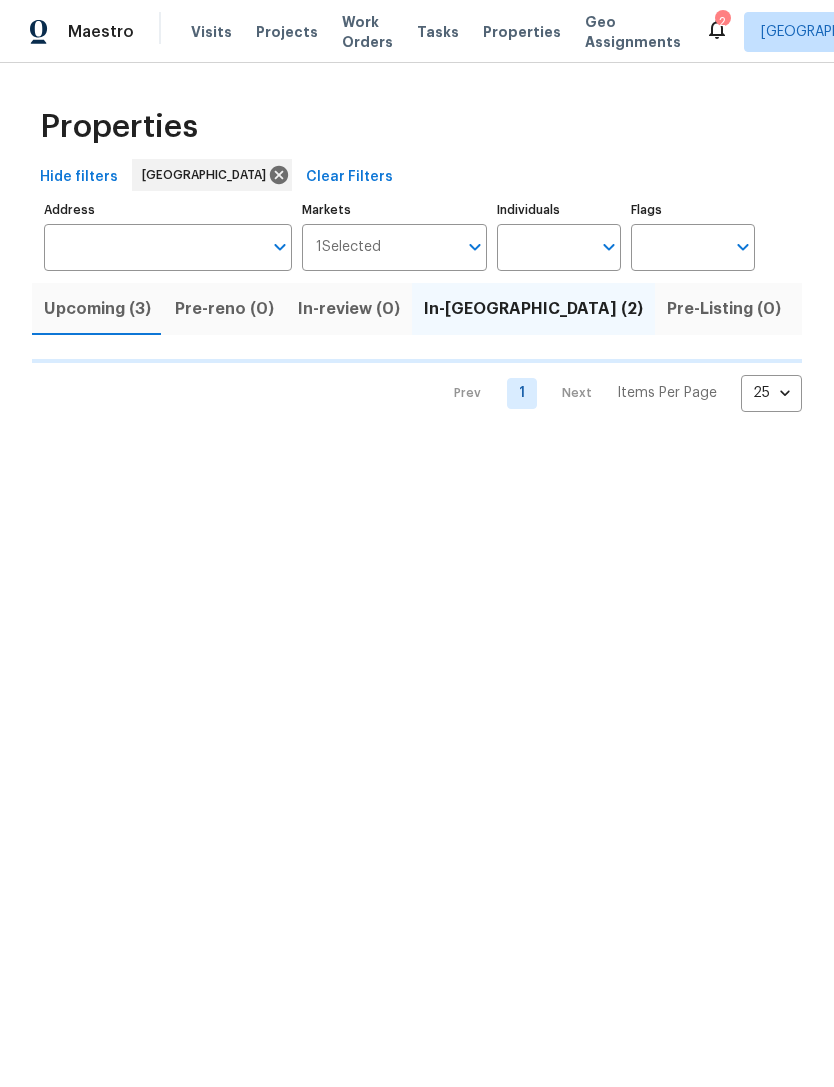 click on "In-[GEOGRAPHIC_DATA] (2)" at bounding box center [533, 309] 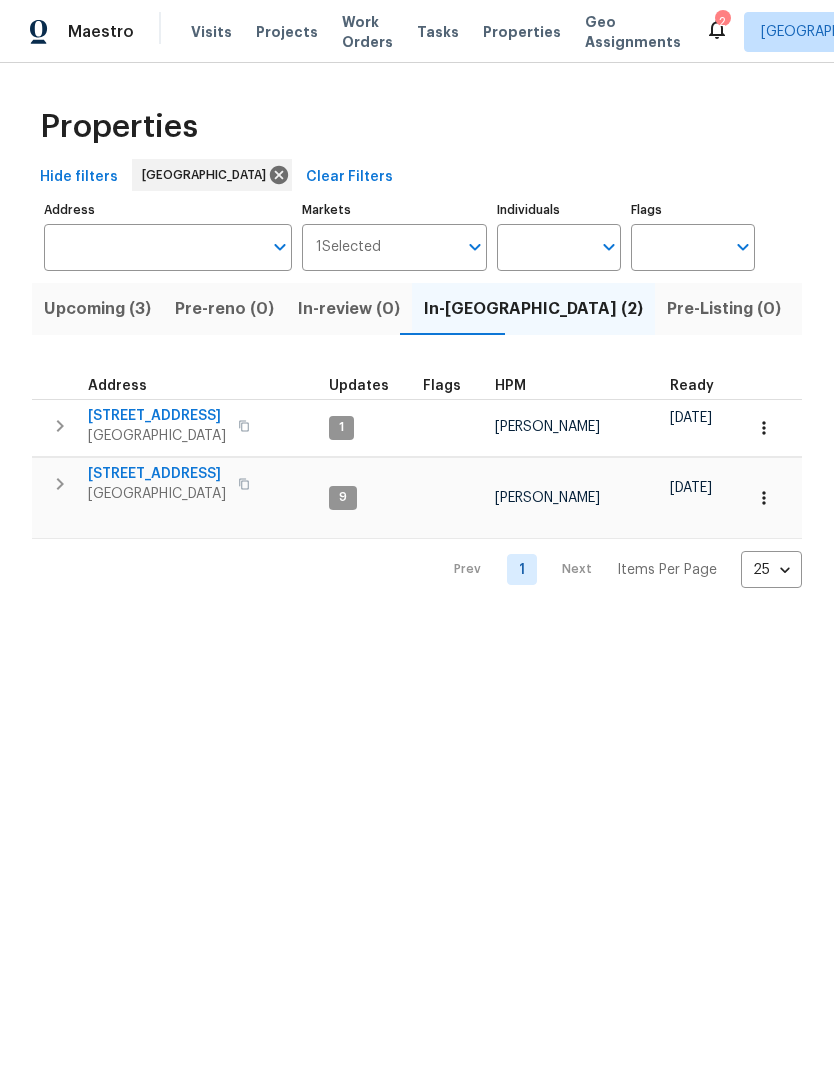 click on "[STREET_ADDRESS]" at bounding box center (157, 474) 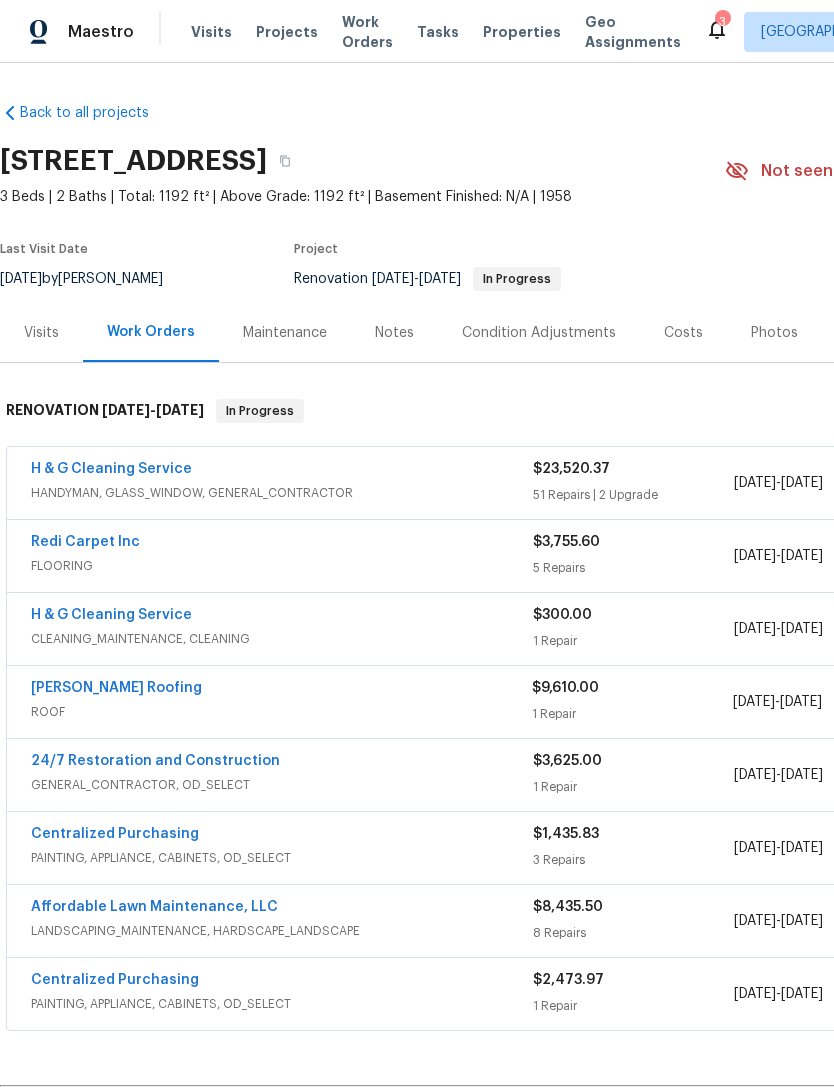 scroll, scrollTop: 0, scrollLeft: 0, axis: both 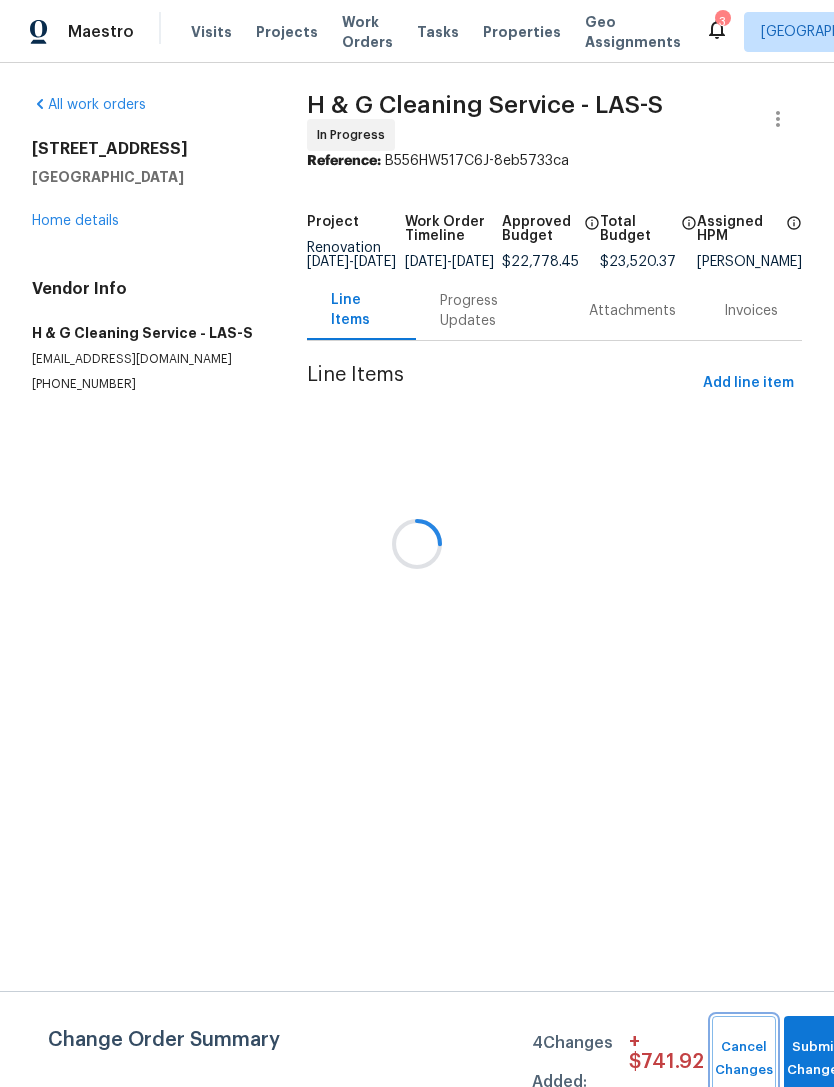 click on "Cancel Changes" at bounding box center (744, 1059) 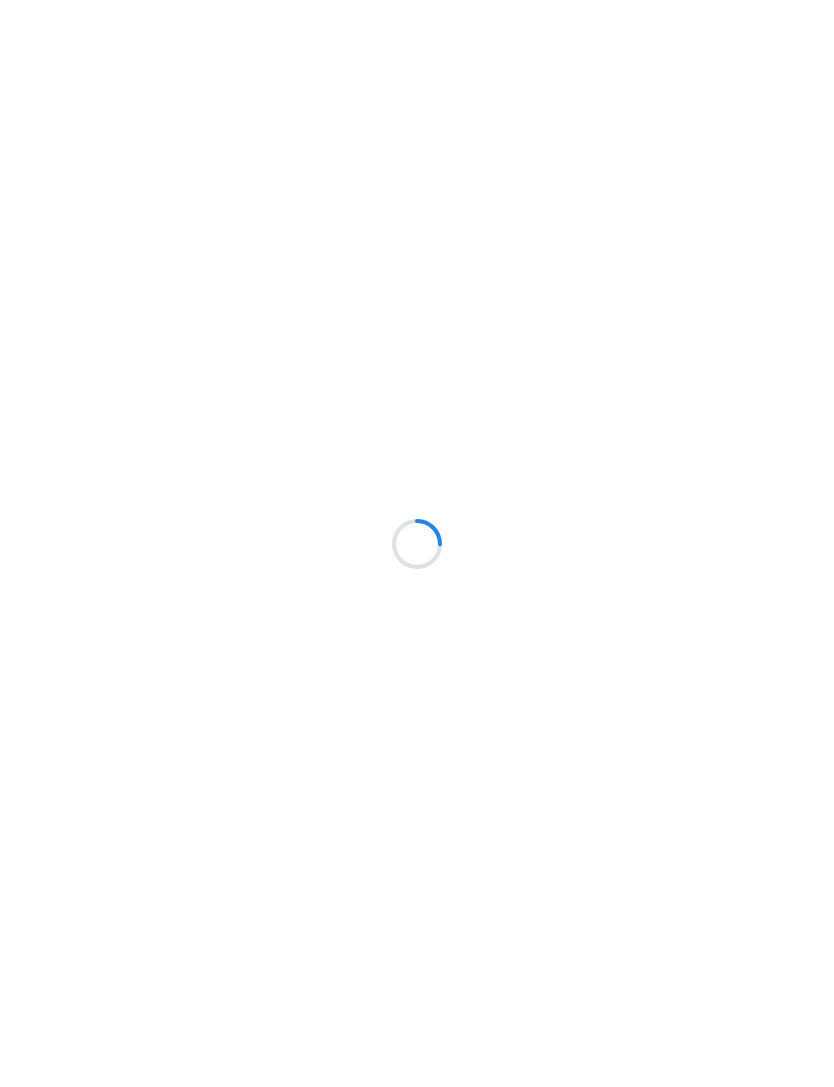 scroll, scrollTop: 0, scrollLeft: 0, axis: both 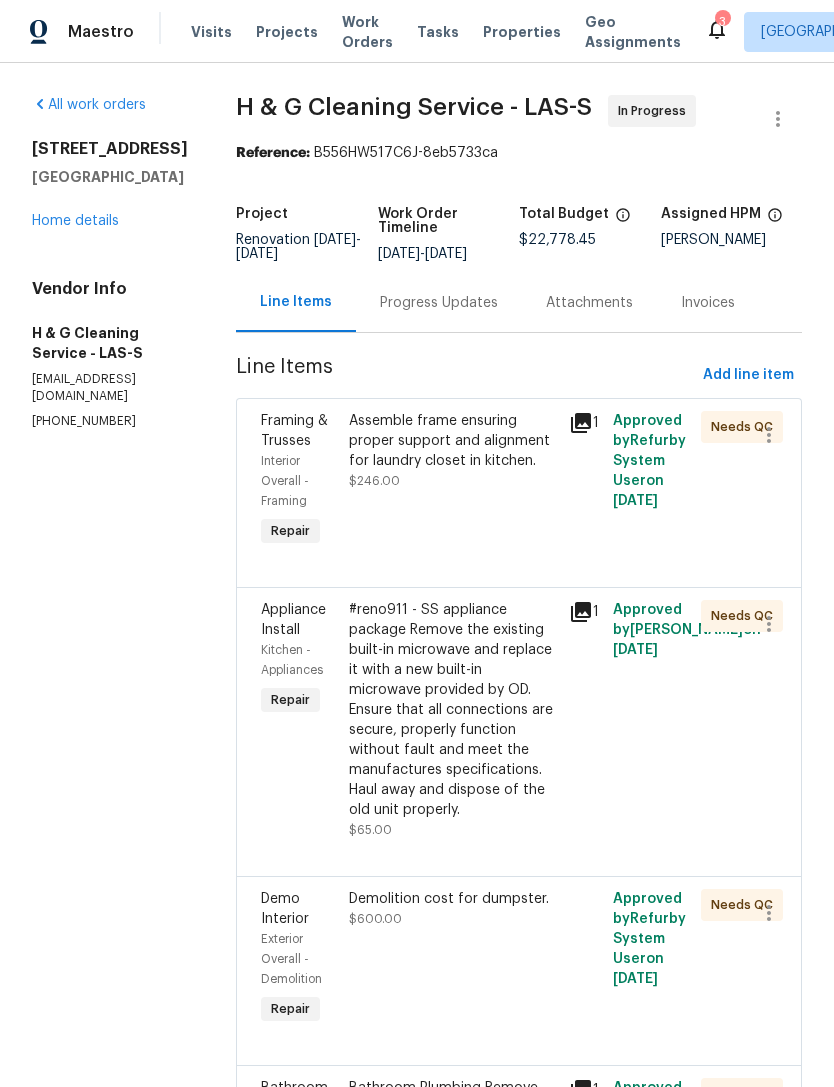 click on "Home details" at bounding box center [75, 221] 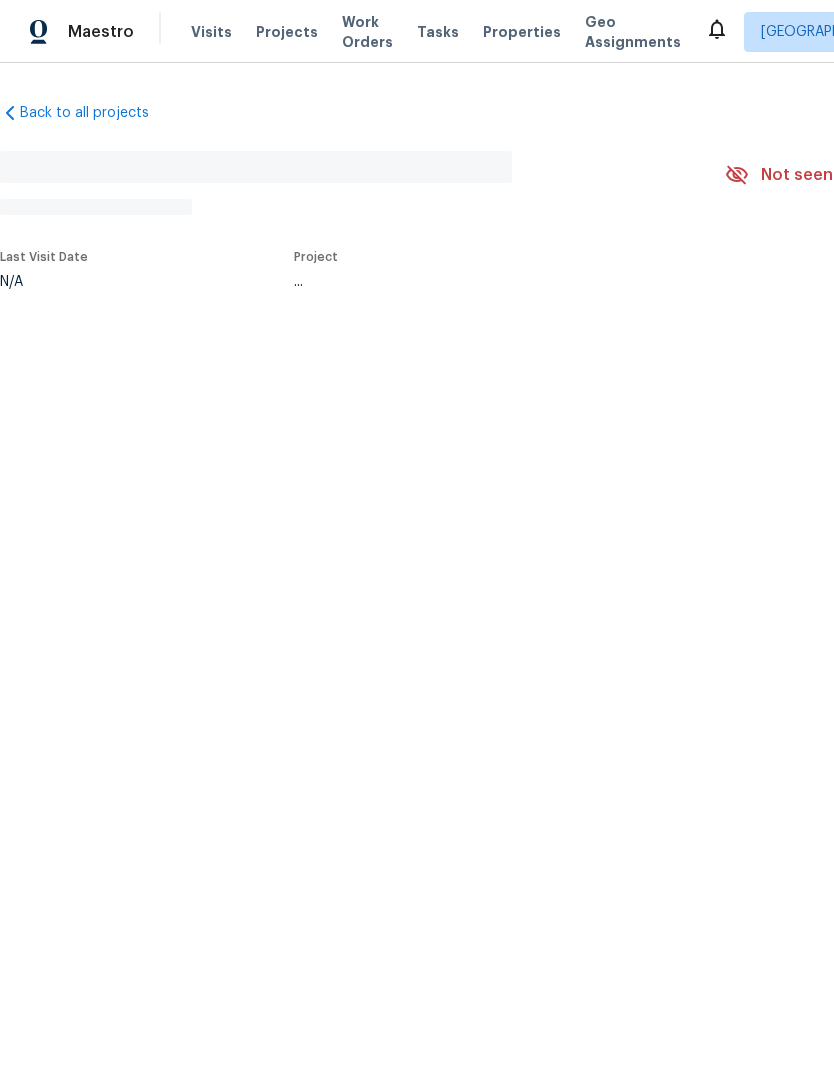 scroll, scrollTop: 0, scrollLeft: 0, axis: both 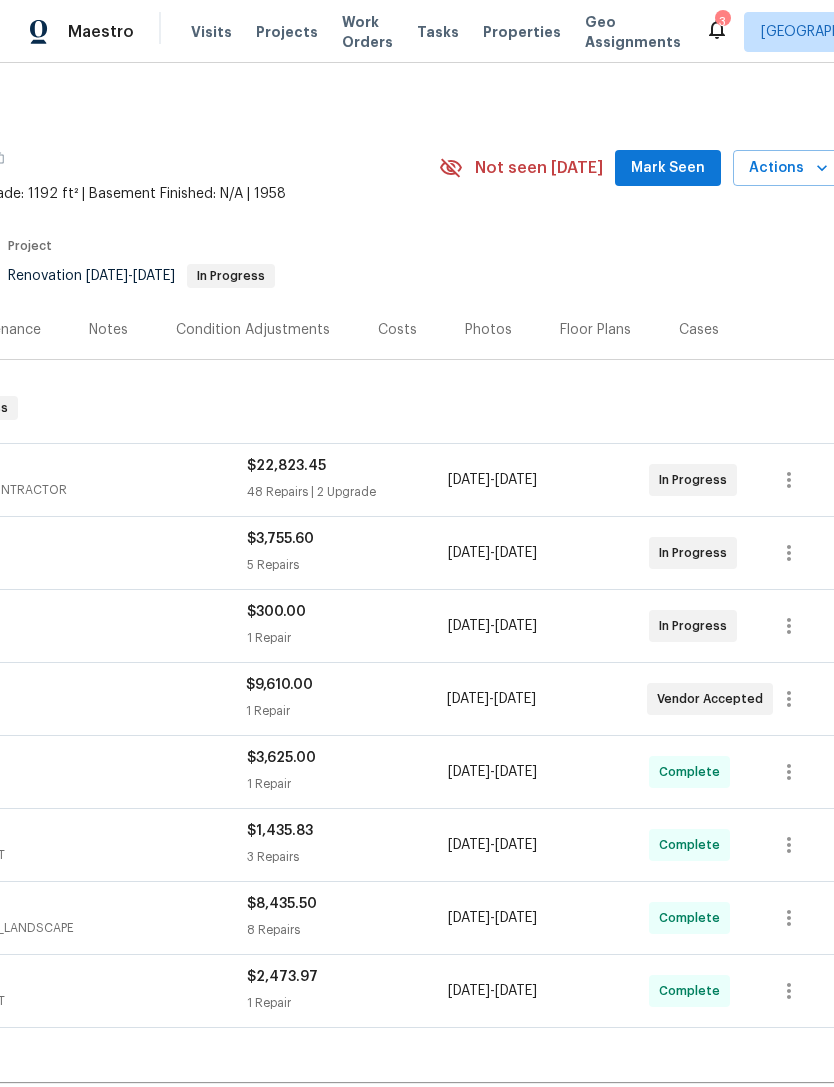 click on "Floor Plans" at bounding box center (595, 330) 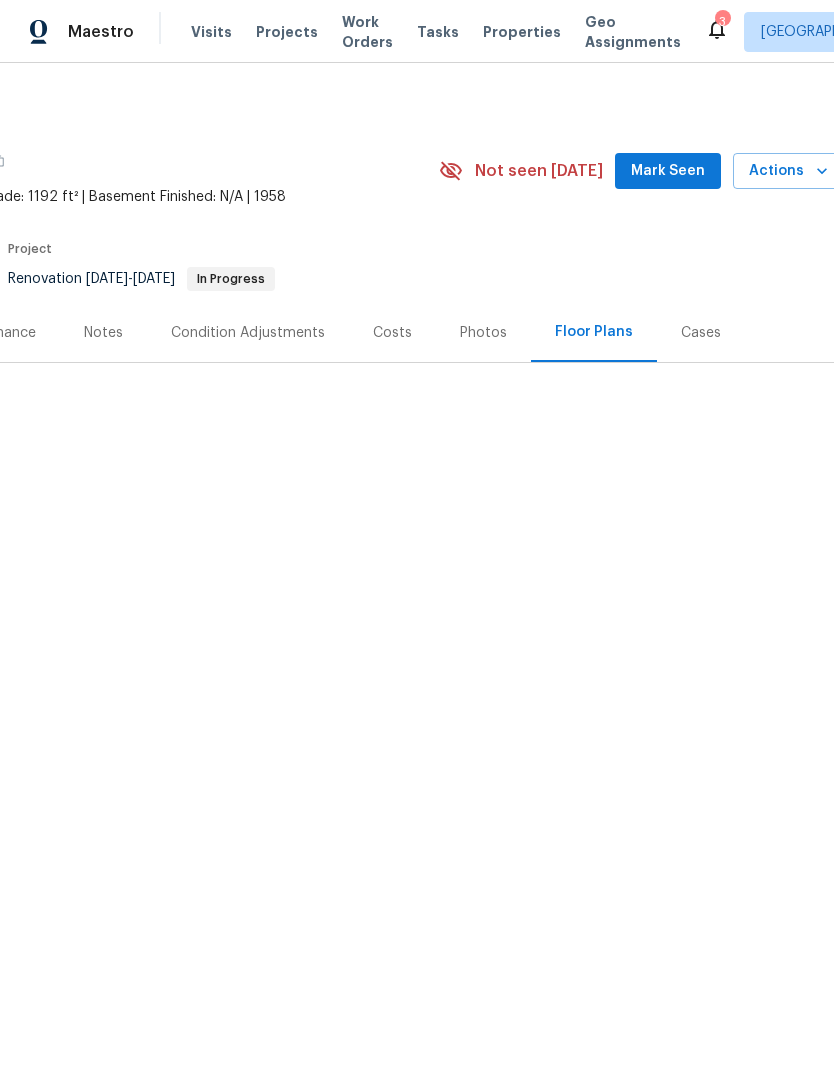 scroll, scrollTop: 0, scrollLeft: 286, axis: horizontal 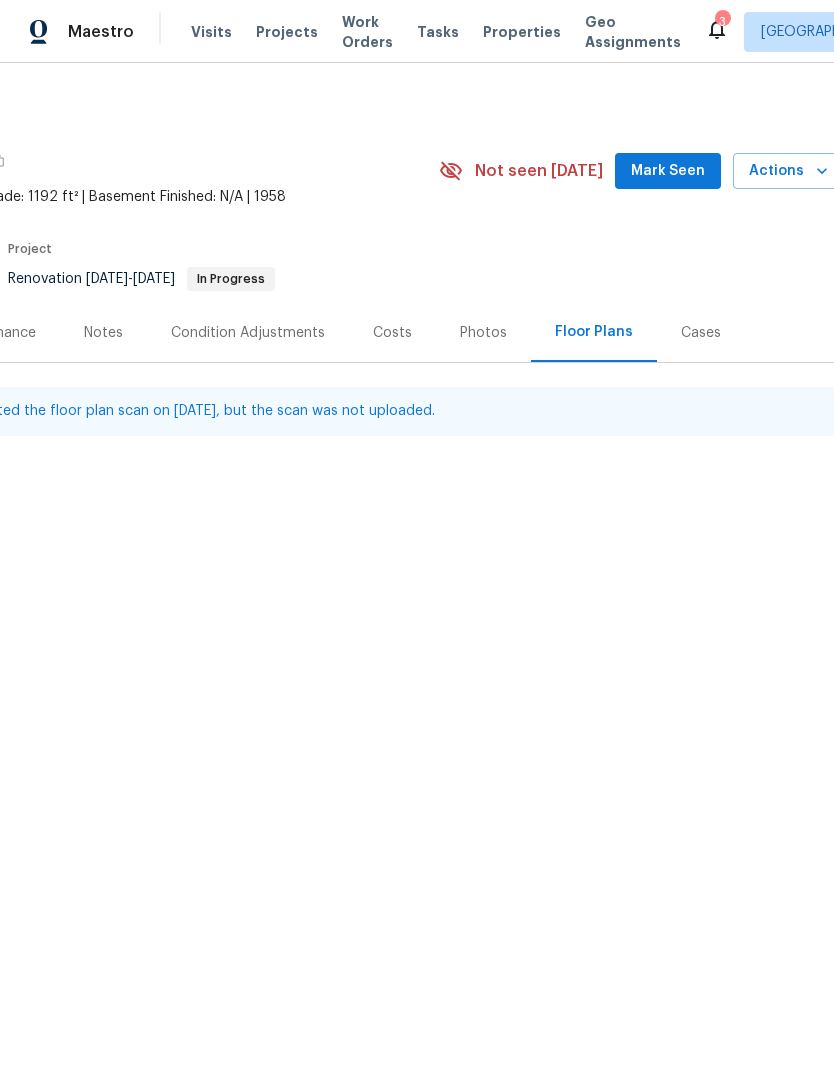 click on "Notes" at bounding box center [103, 332] 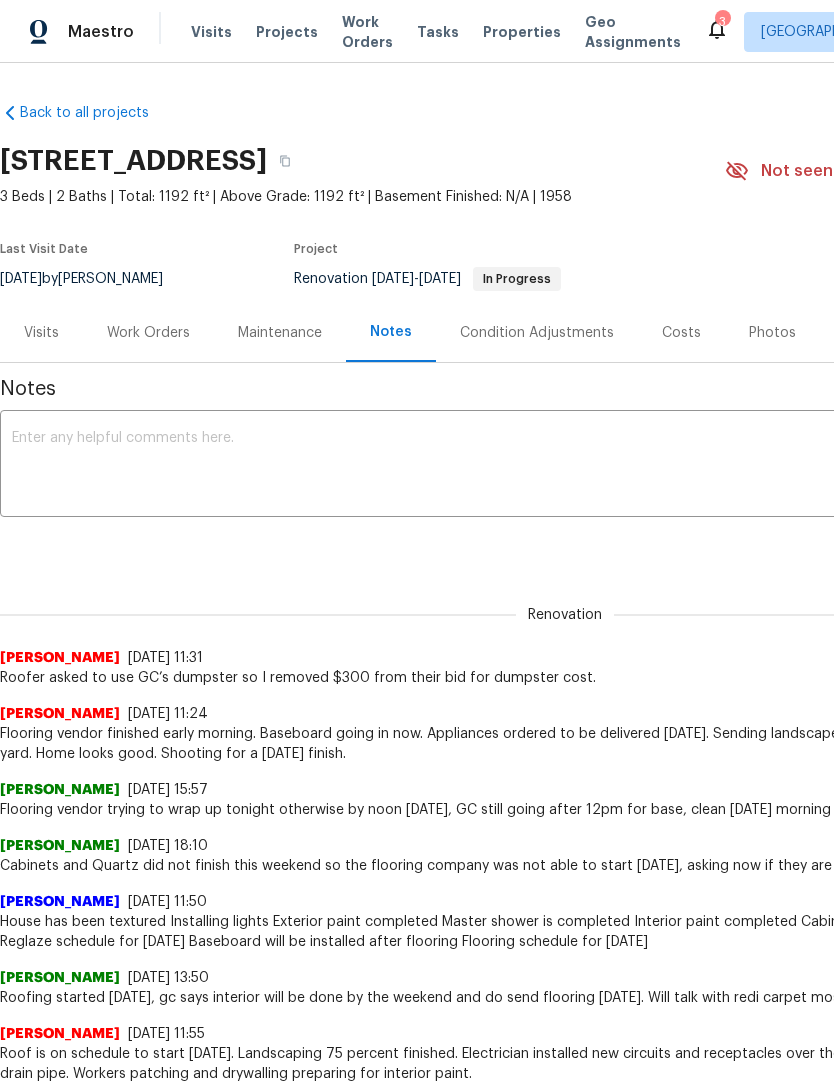 scroll, scrollTop: 0, scrollLeft: -1, axis: horizontal 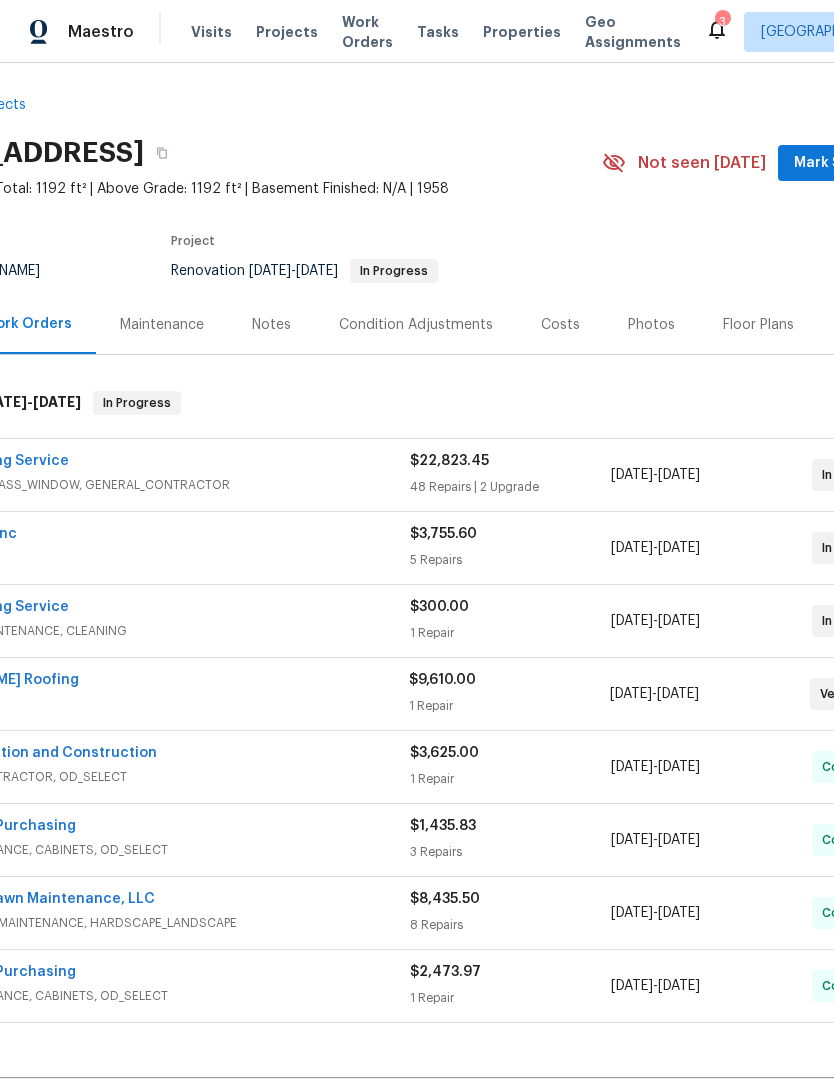 click on "Mark Seen" at bounding box center [831, 163] 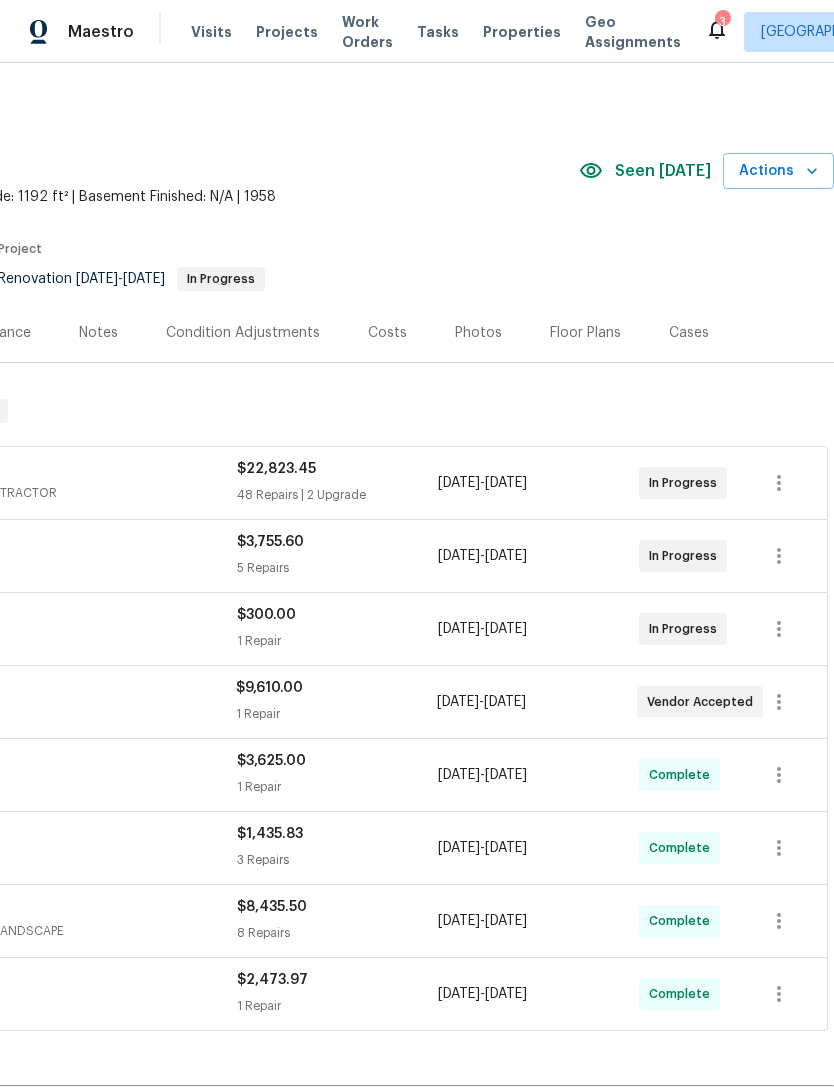 scroll, scrollTop: 0, scrollLeft: 296, axis: horizontal 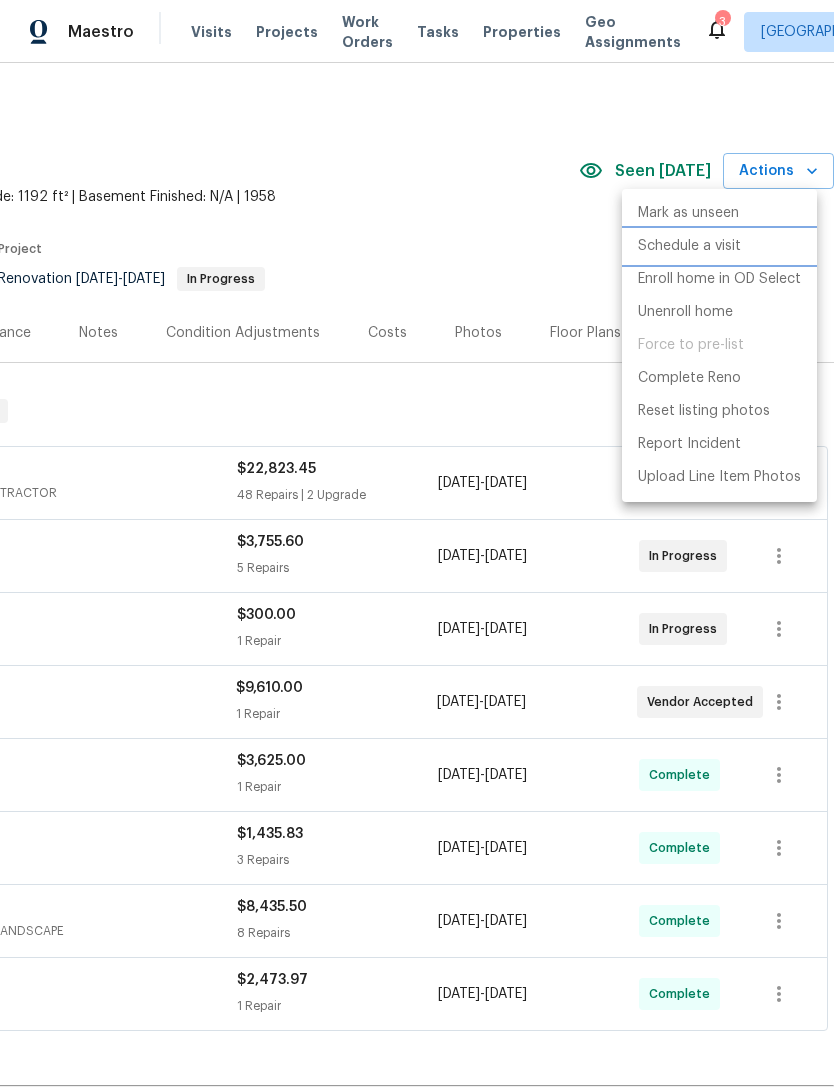 click on "Schedule a visit" at bounding box center [689, 246] 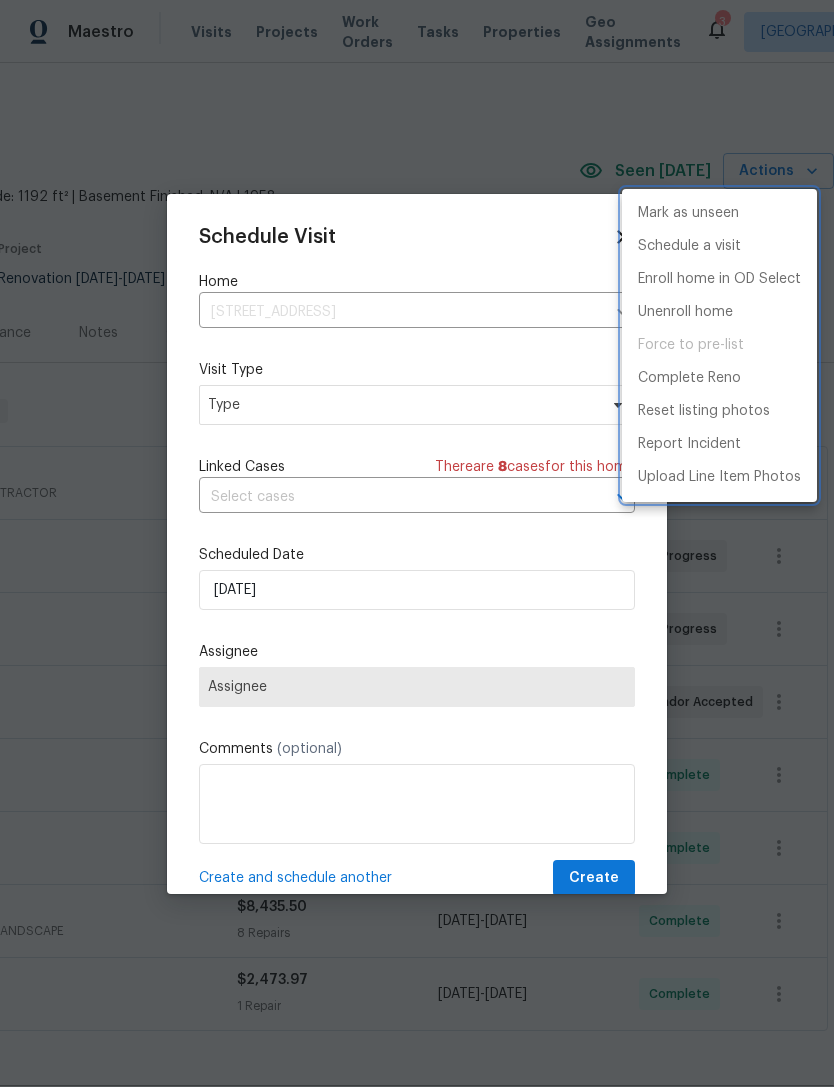 click at bounding box center (417, 543) 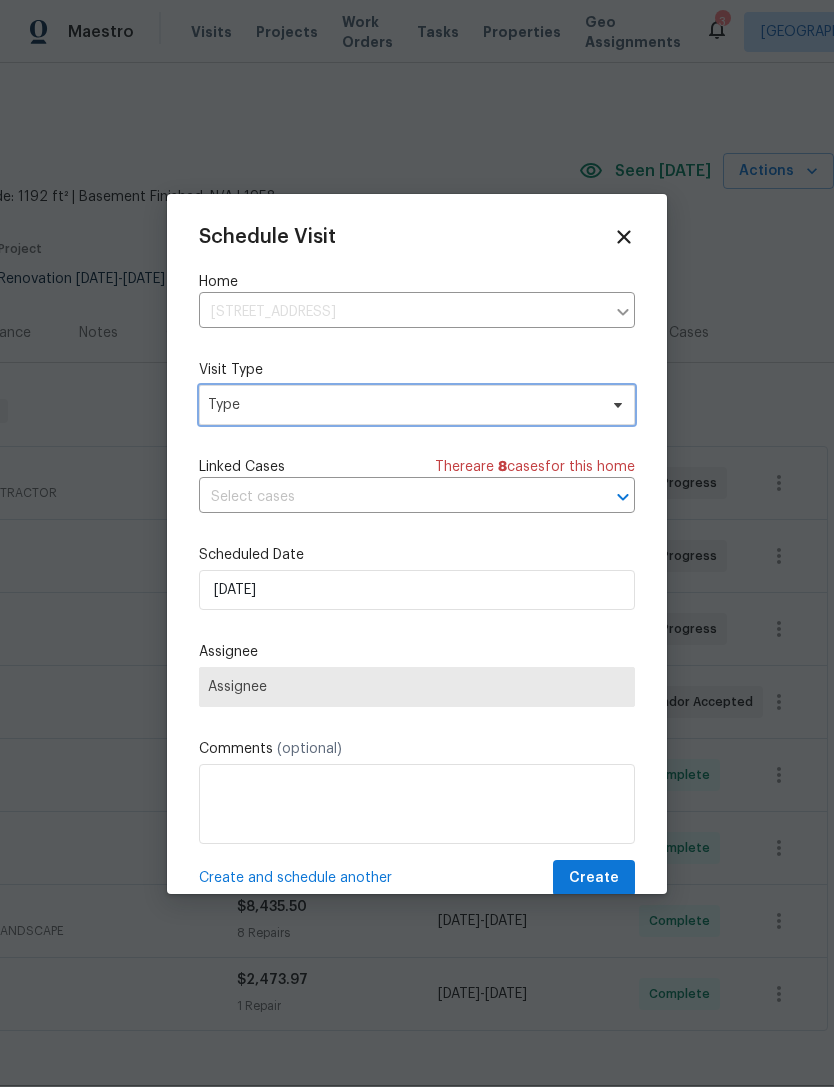 click on "Type" at bounding box center [402, 405] 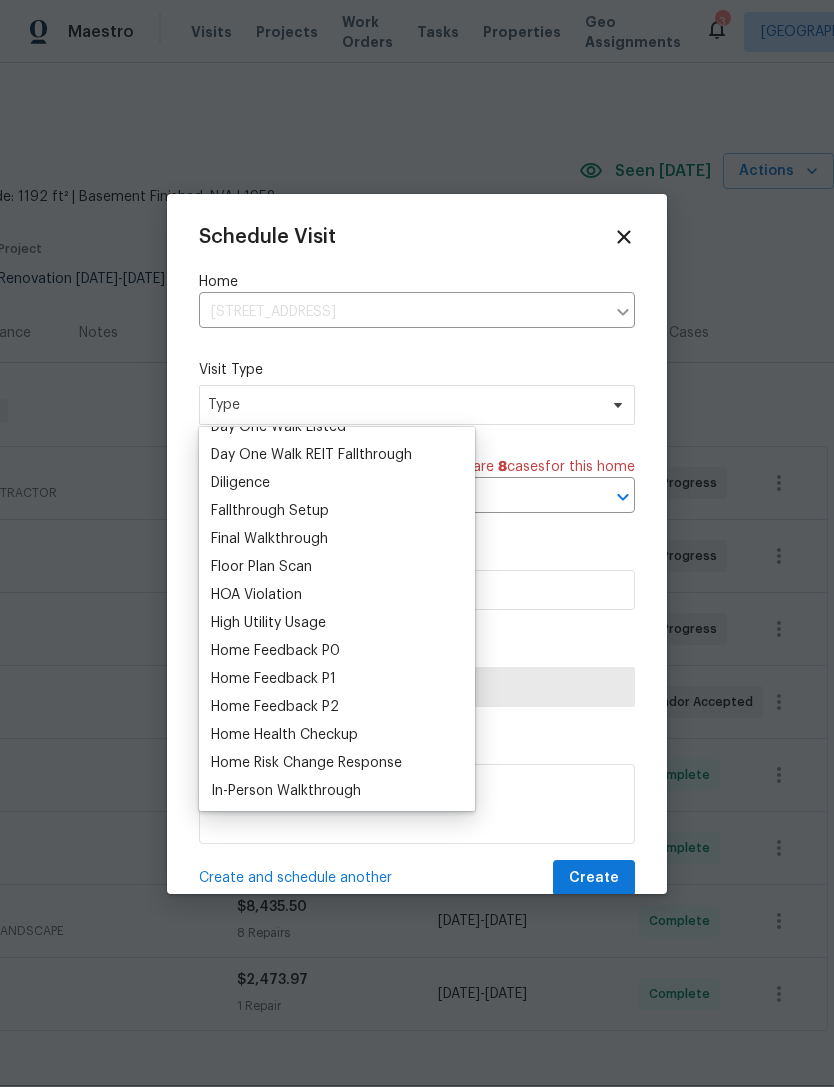 scroll, scrollTop: 431, scrollLeft: 0, axis: vertical 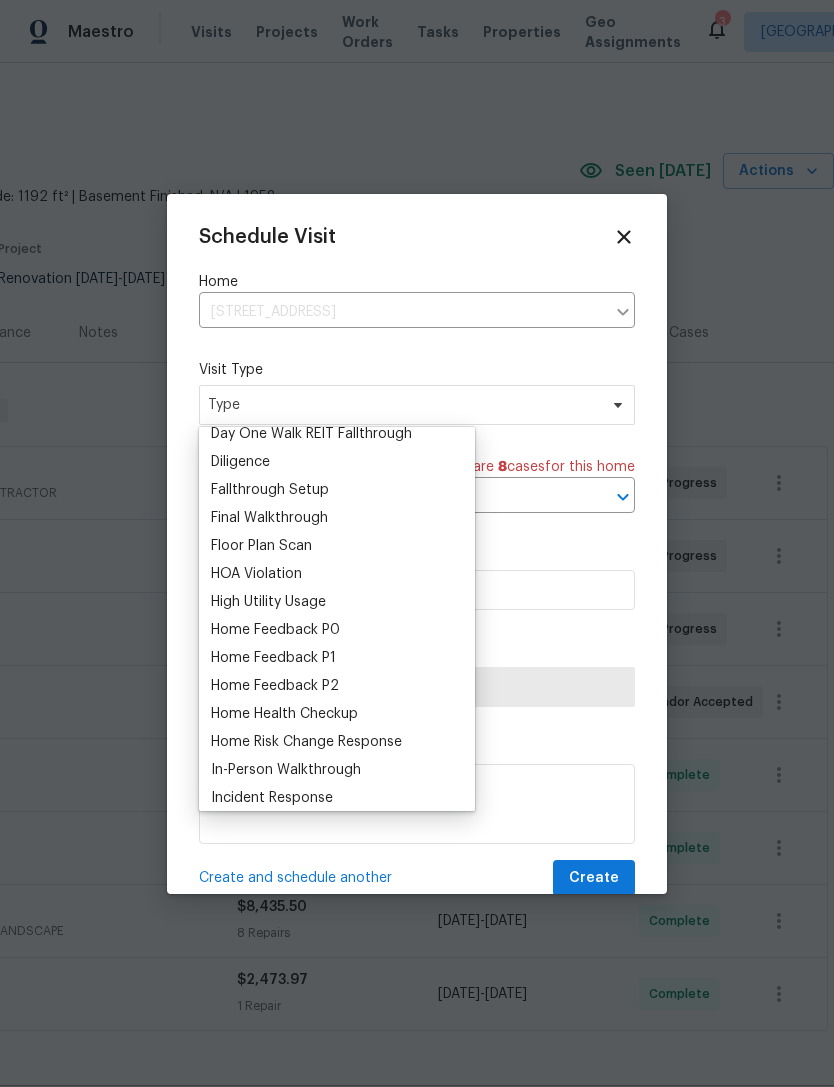 click on "Floor Plan Scan" at bounding box center [261, 546] 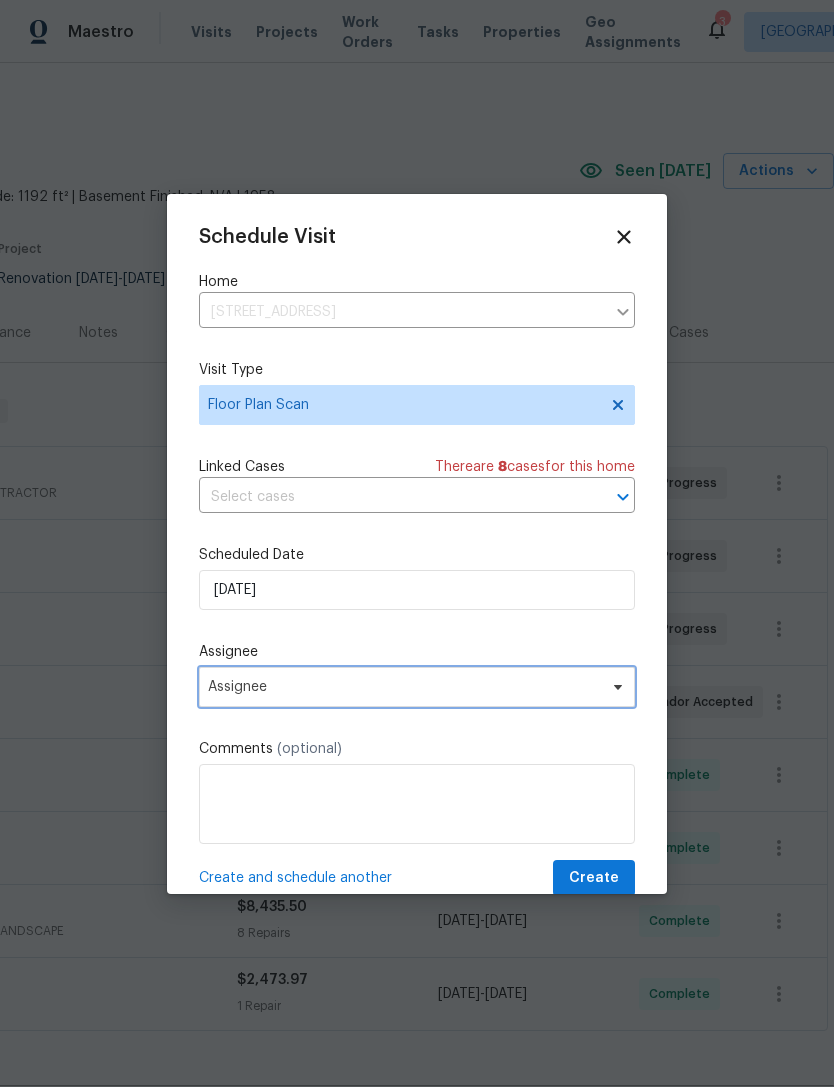 click on "Assignee" at bounding box center [404, 687] 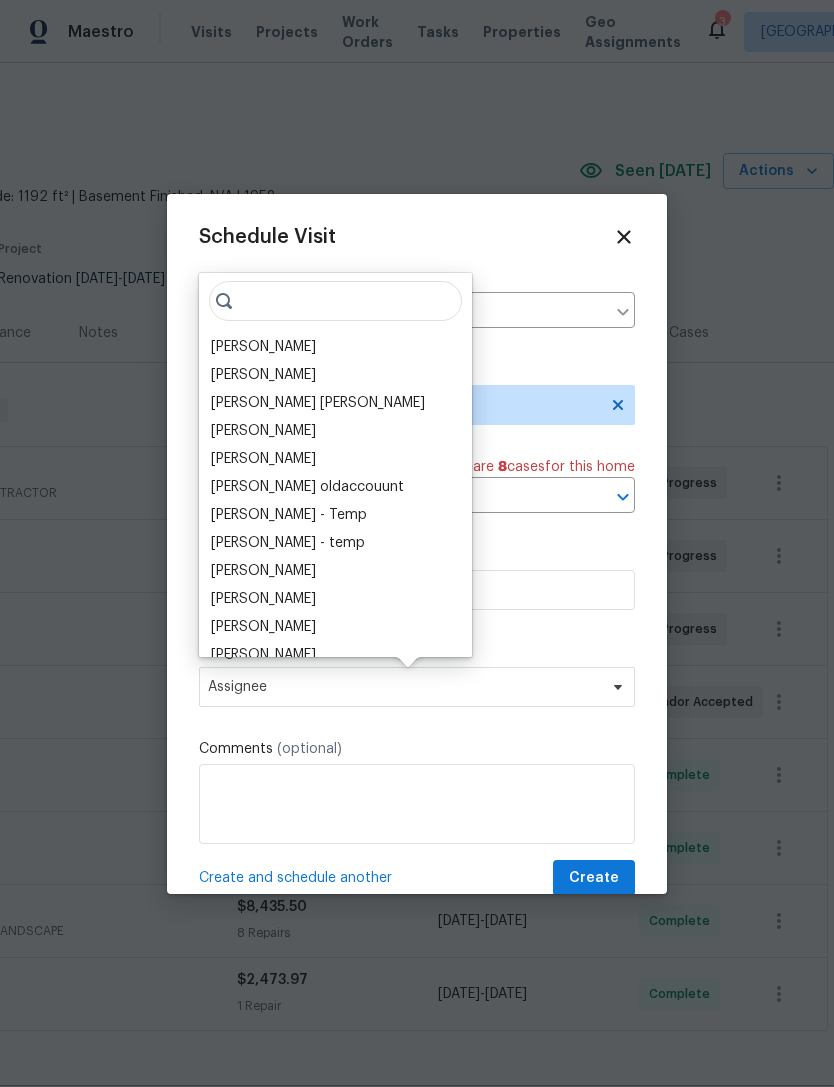 click at bounding box center (335, 301) 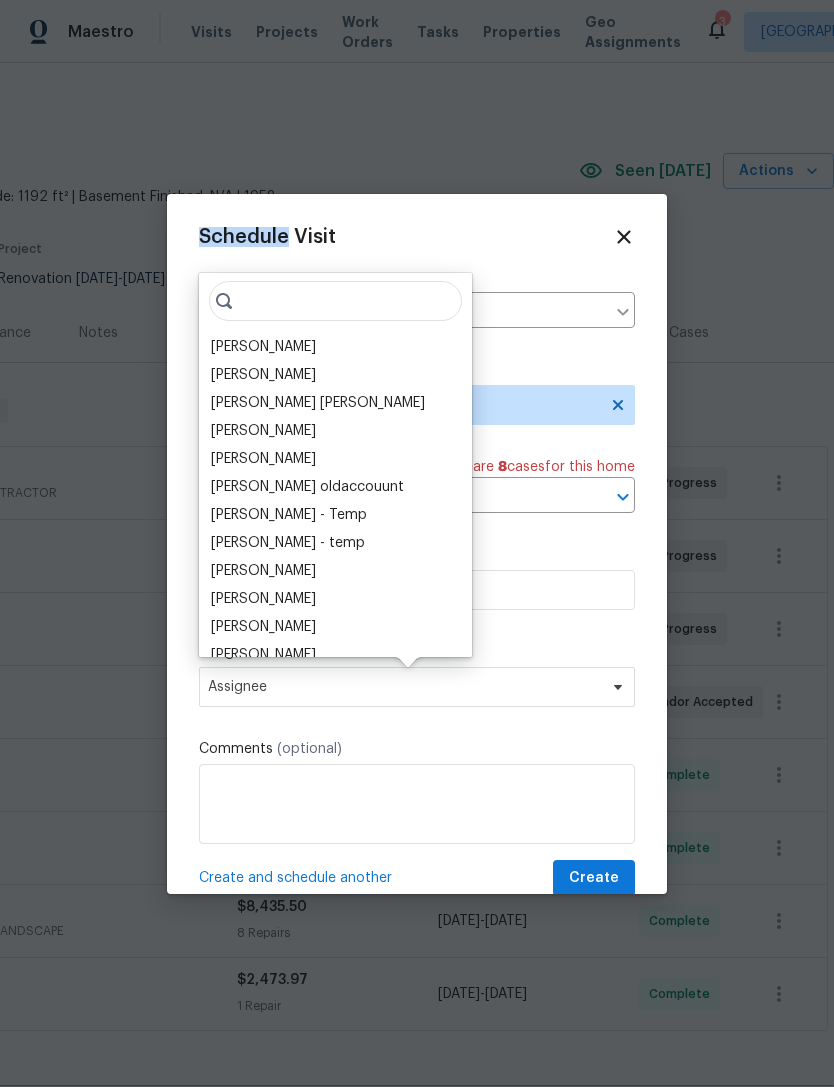 click on "[PERSON_NAME]" at bounding box center (263, 347) 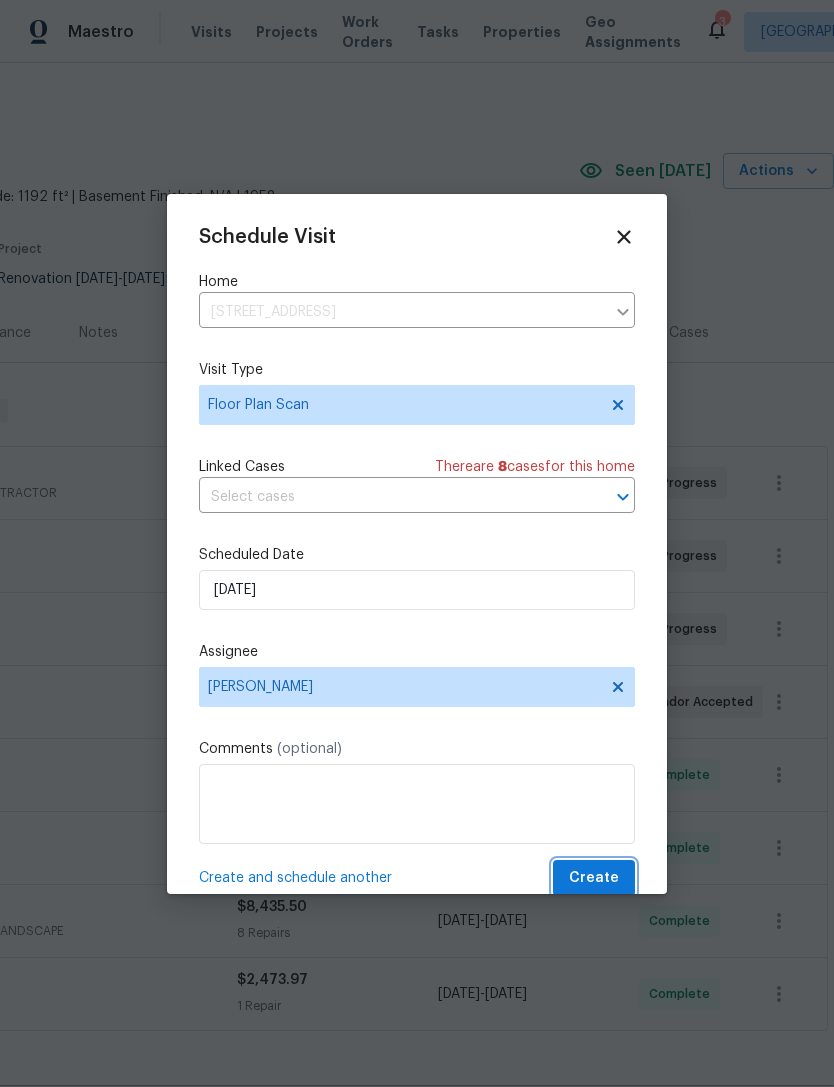 click on "Create" at bounding box center [594, 878] 